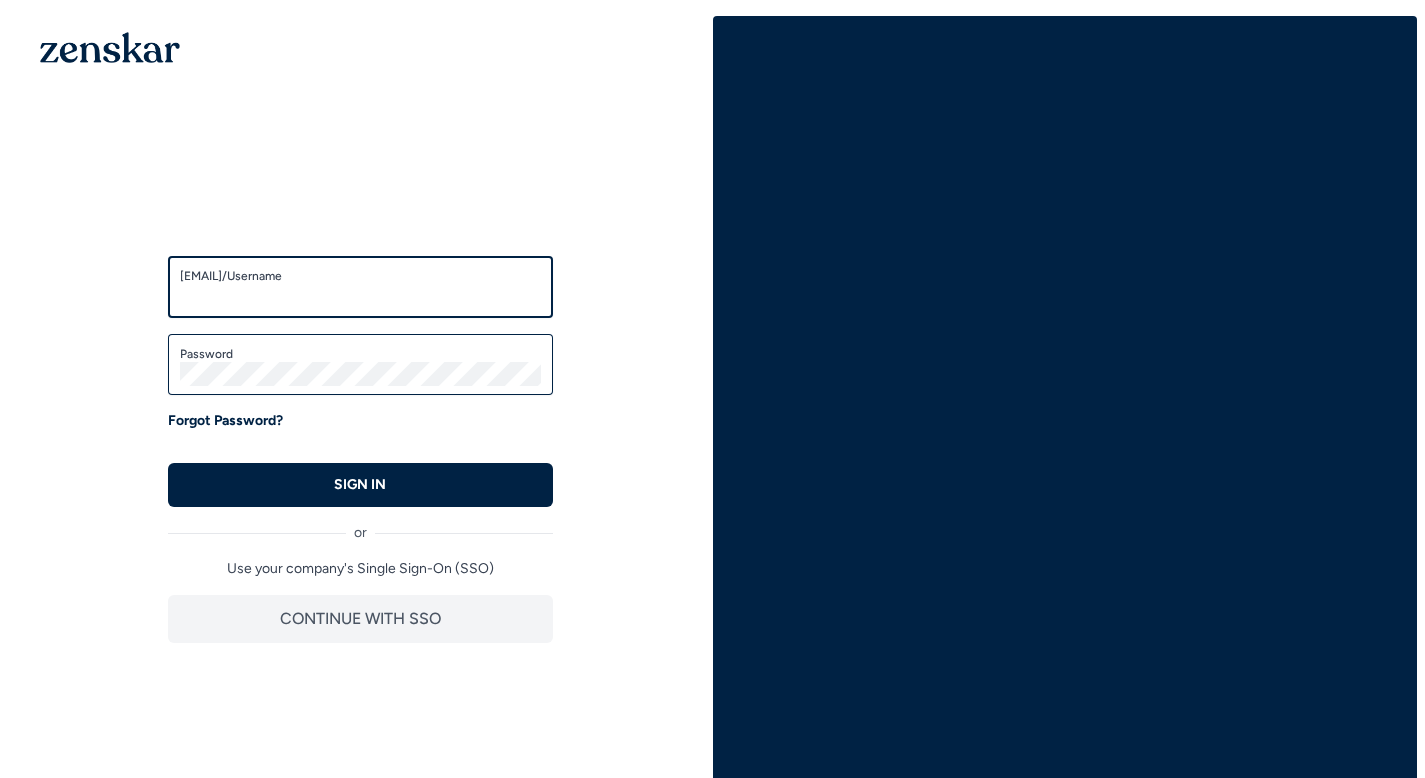 scroll, scrollTop: 0, scrollLeft: 0, axis: both 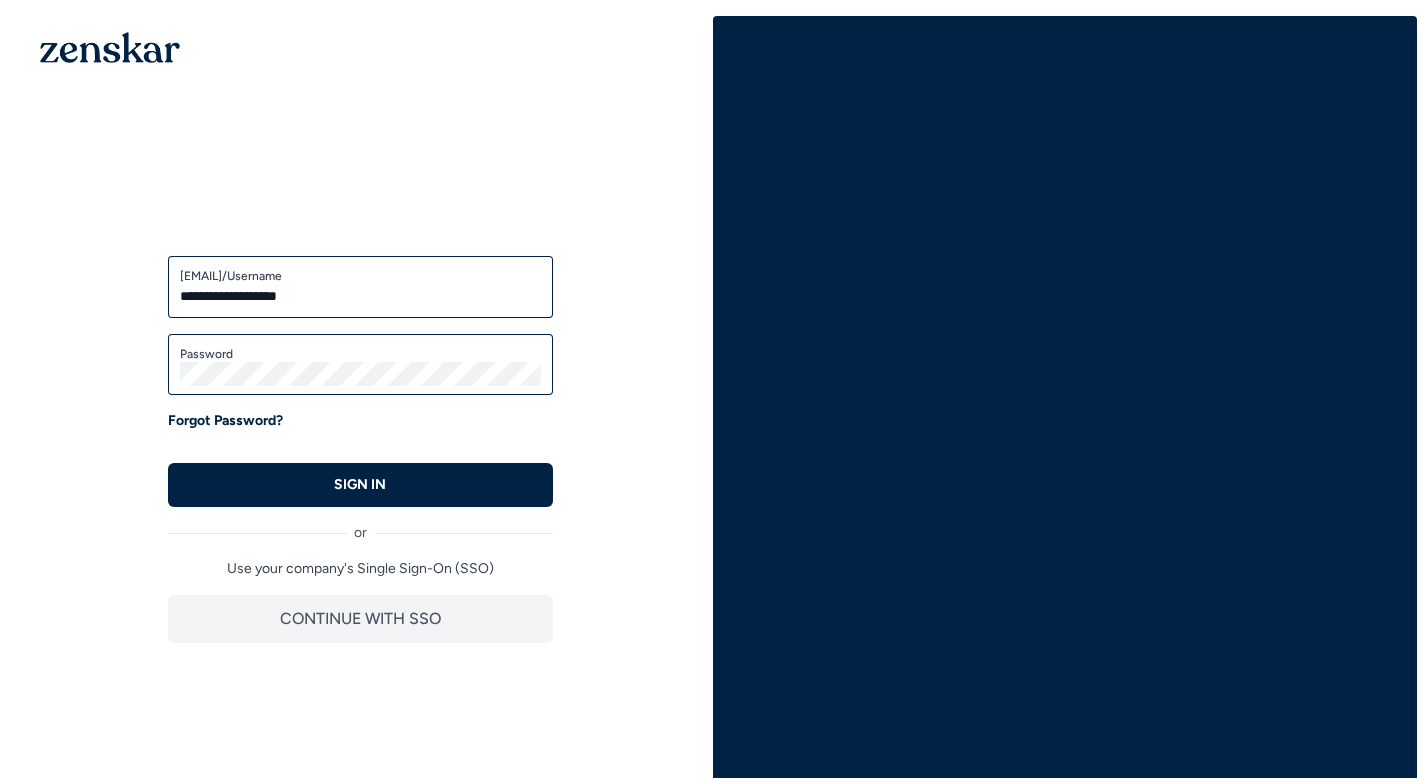 click on "Password" at bounding box center [360, 365] 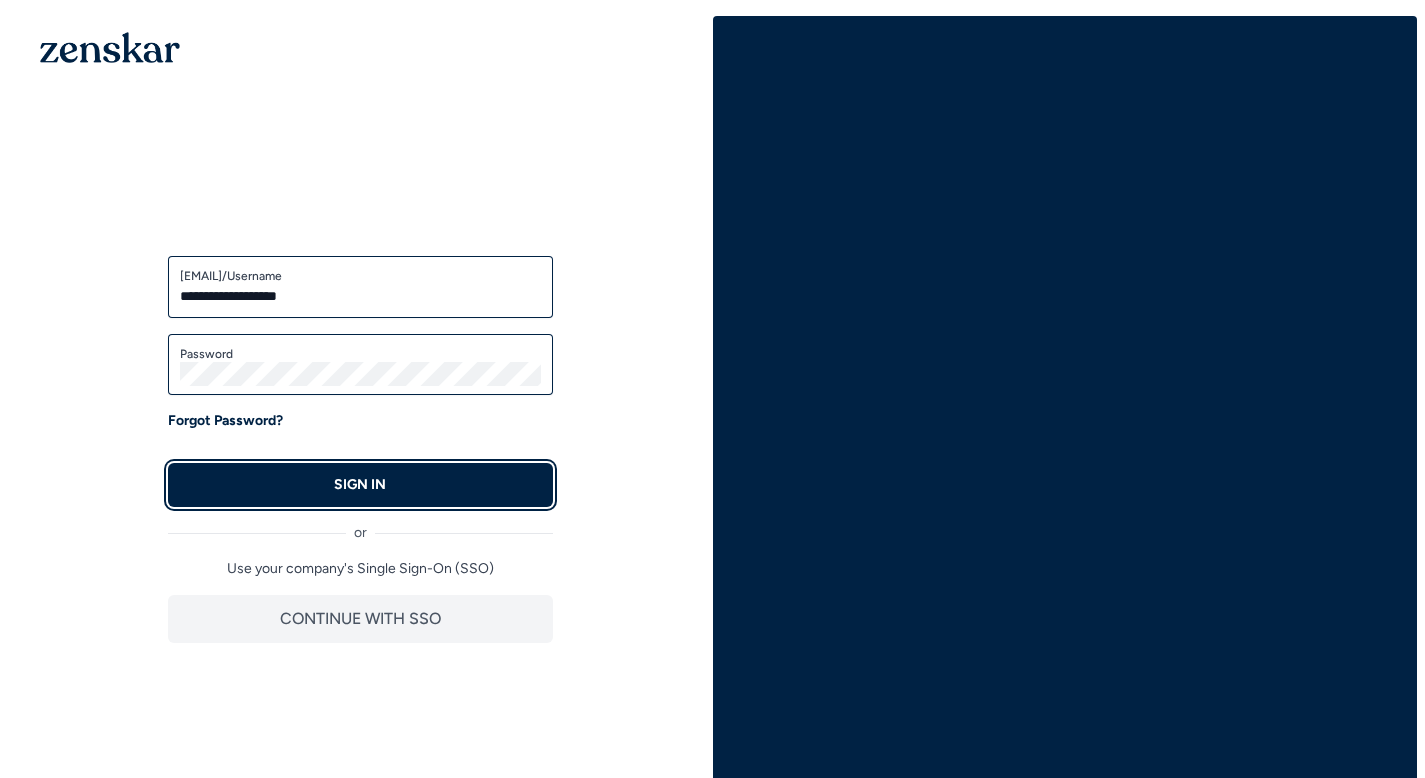 click on "SIGN IN" at bounding box center [360, 485] 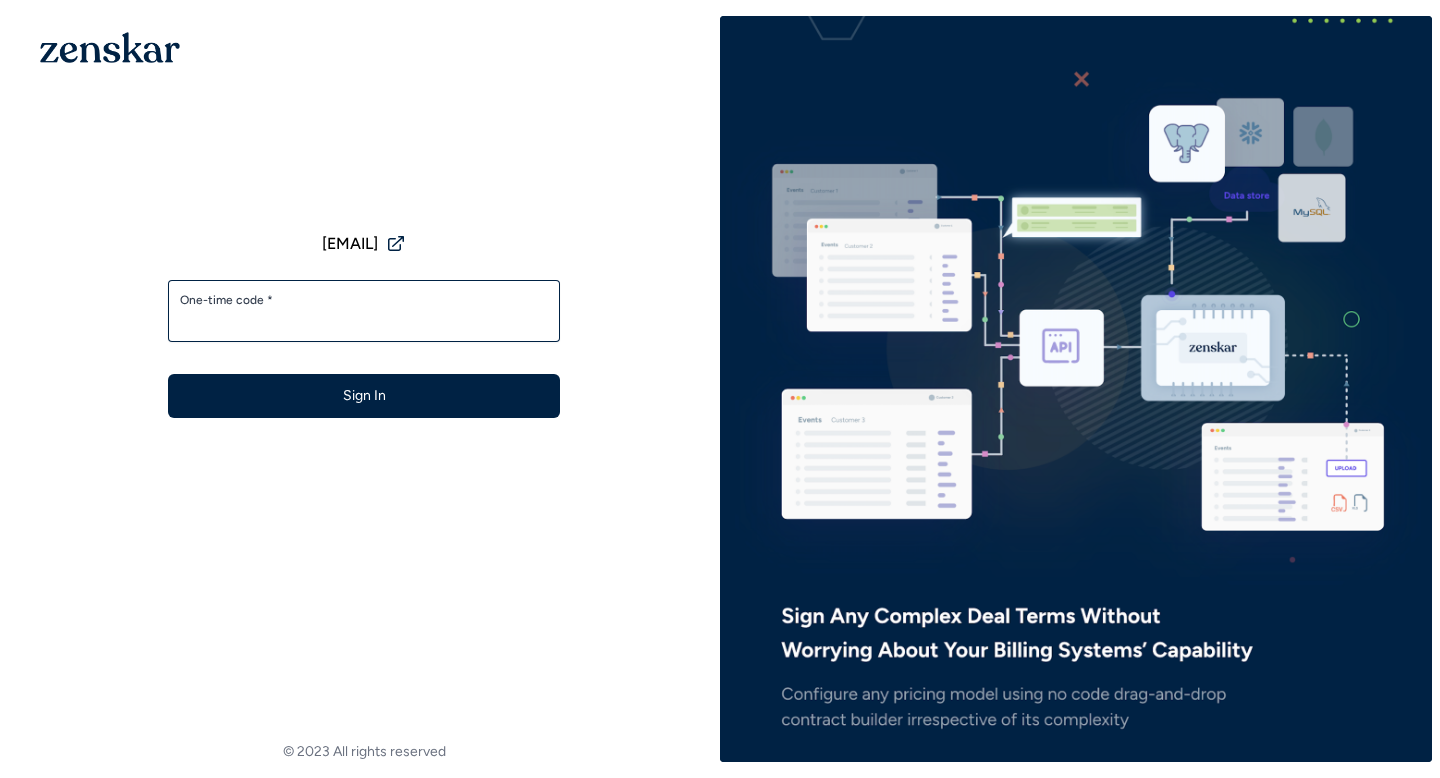 scroll, scrollTop: 0, scrollLeft: 0, axis: both 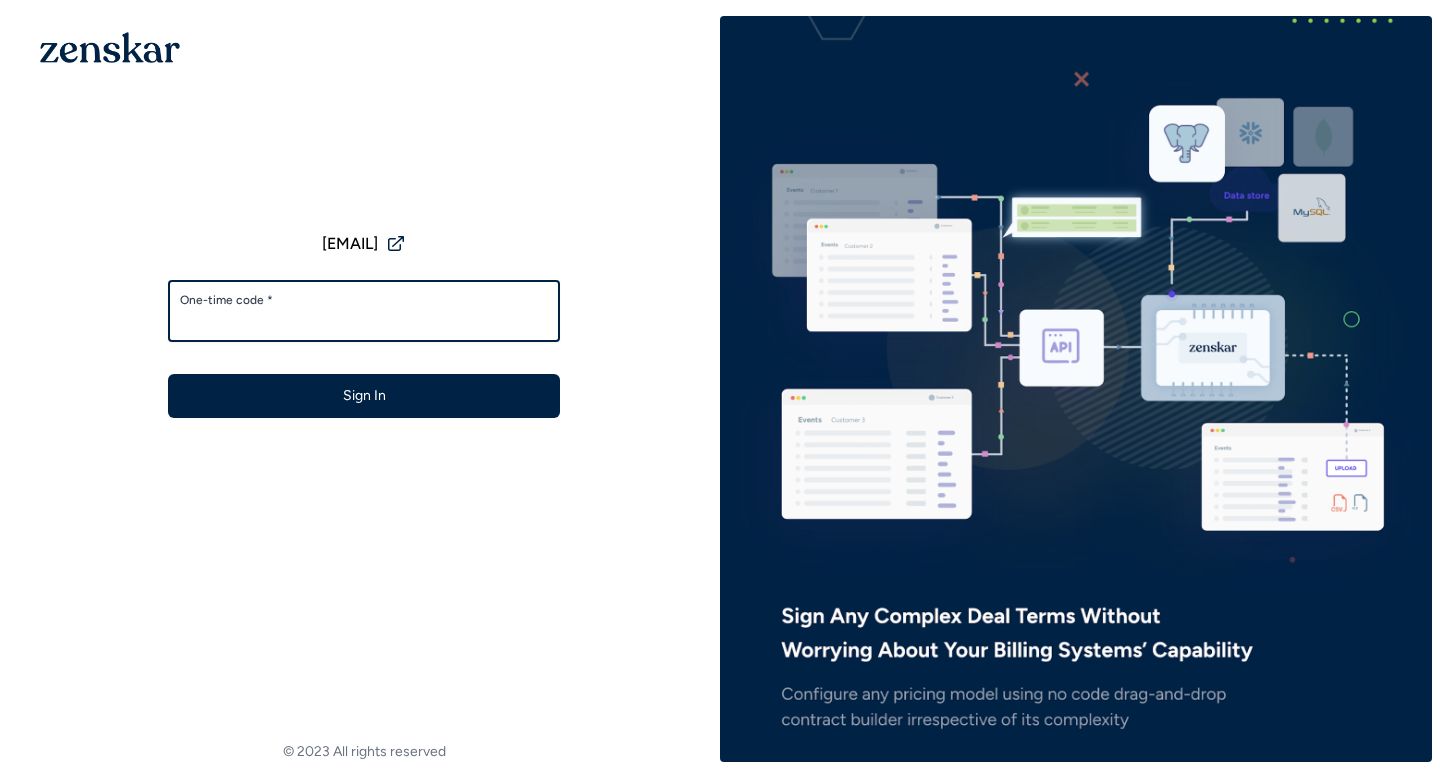 click on "One-time code *" at bounding box center [364, 320] 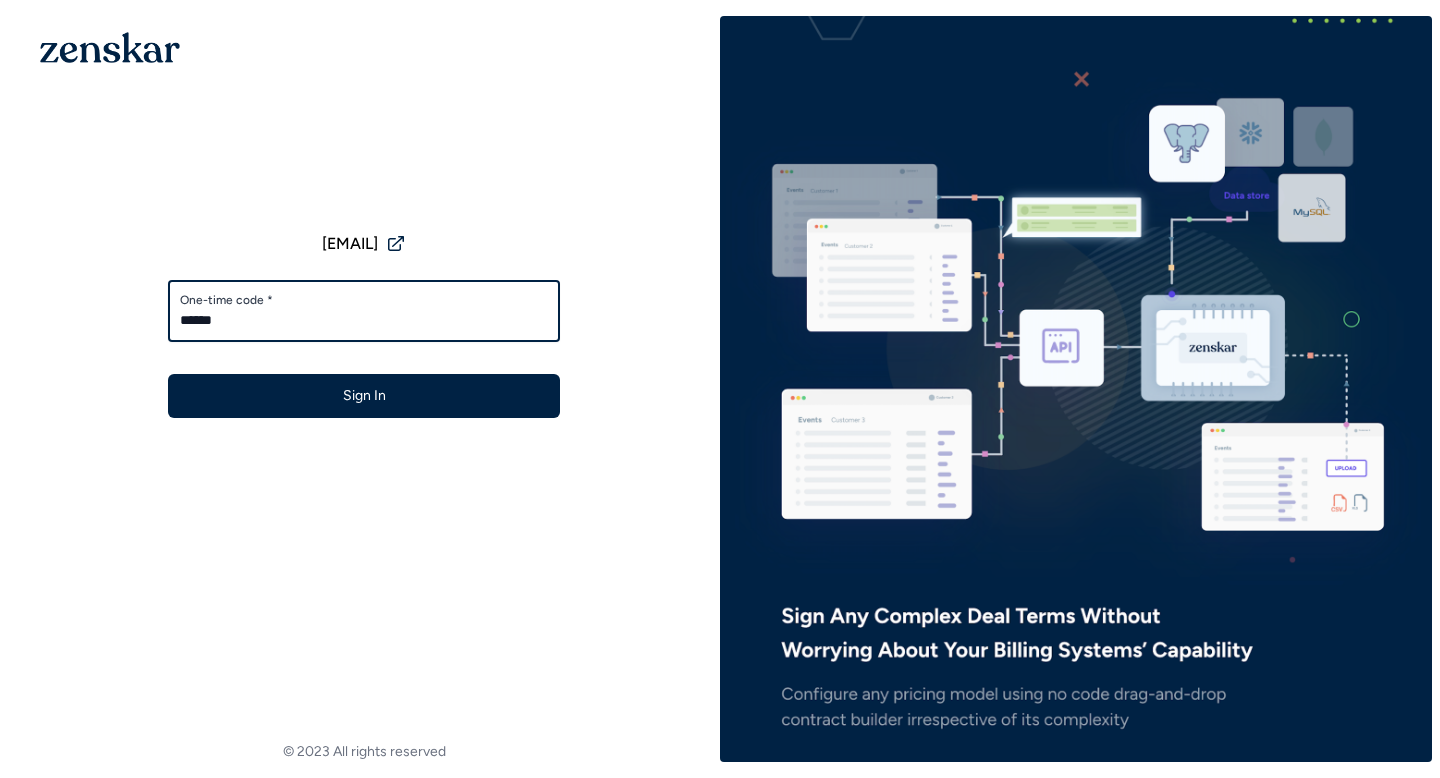 type on "******" 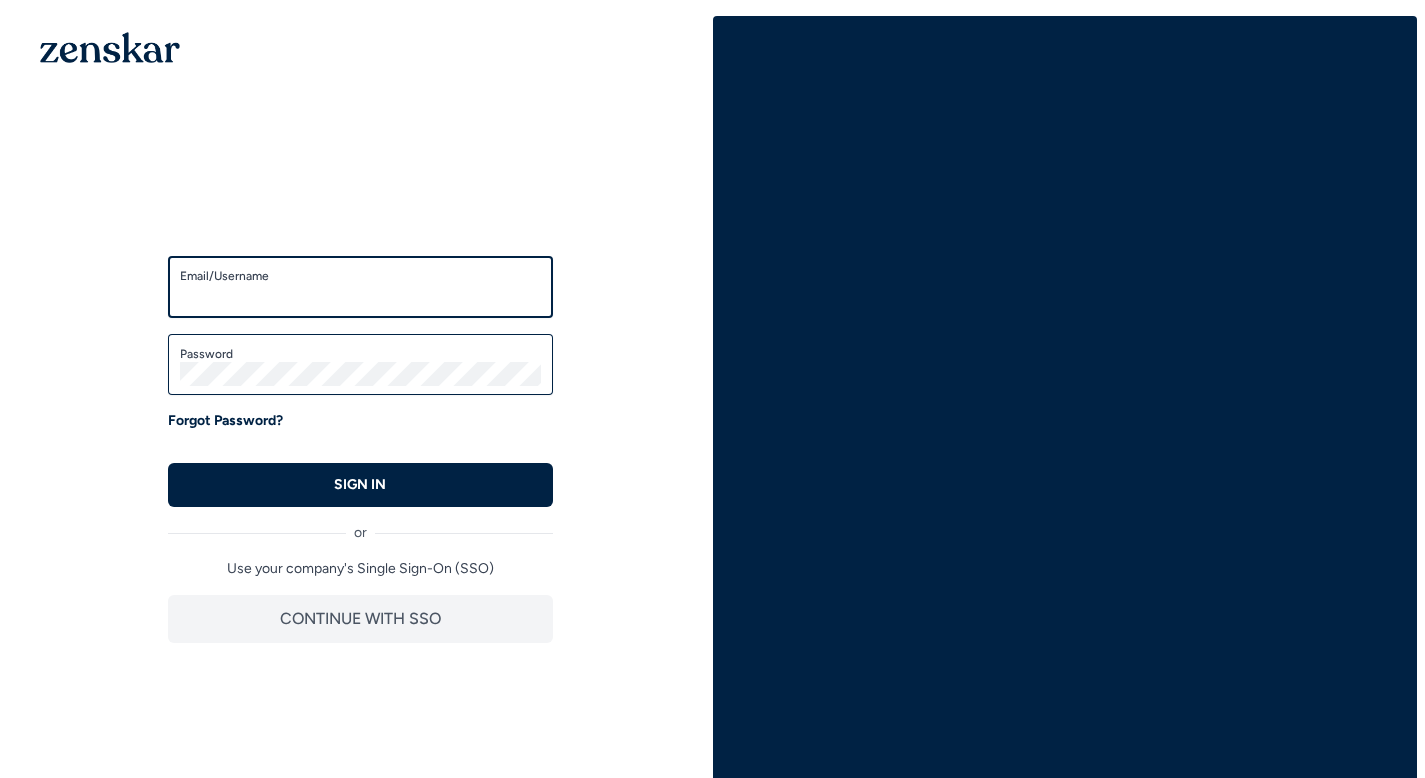 scroll, scrollTop: 0, scrollLeft: 0, axis: both 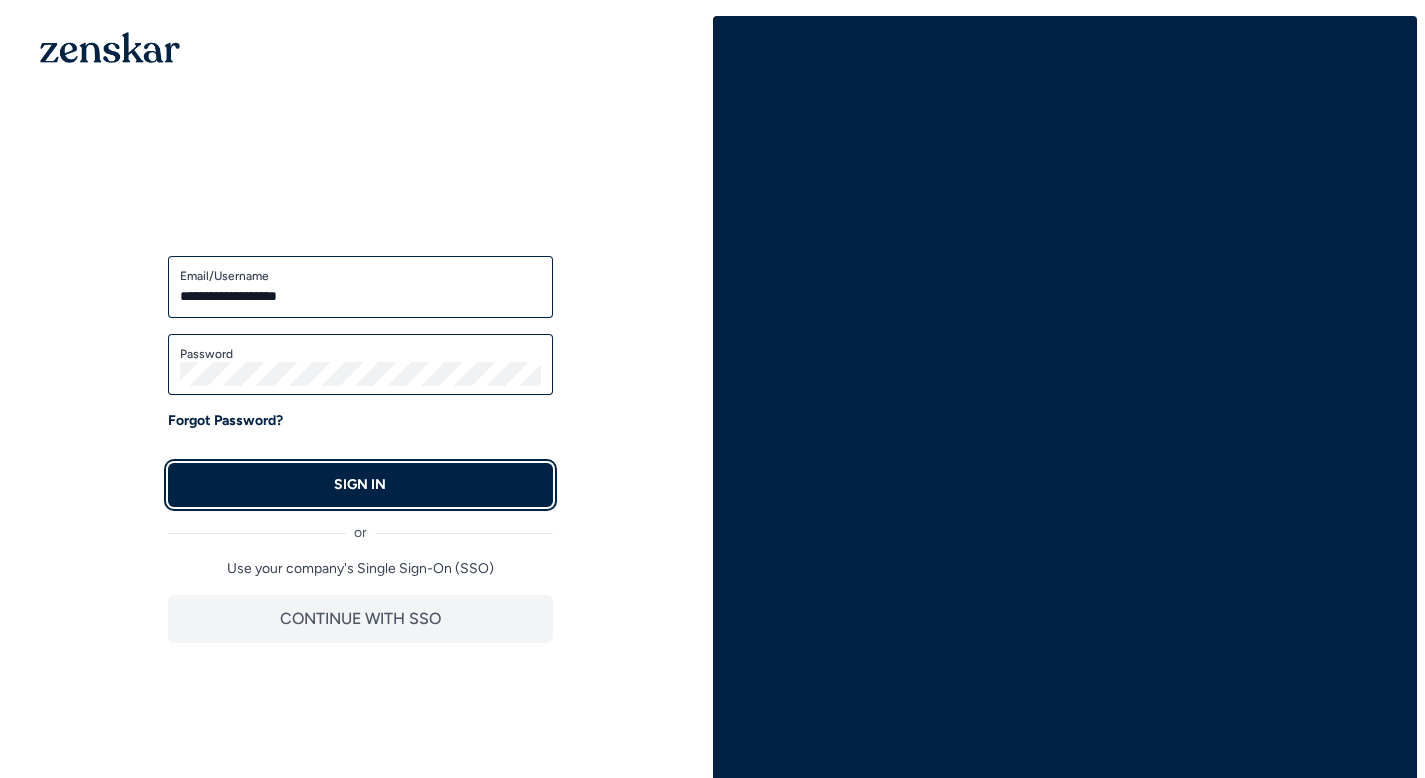 click on "SIGN IN" at bounding box center [360, 485] 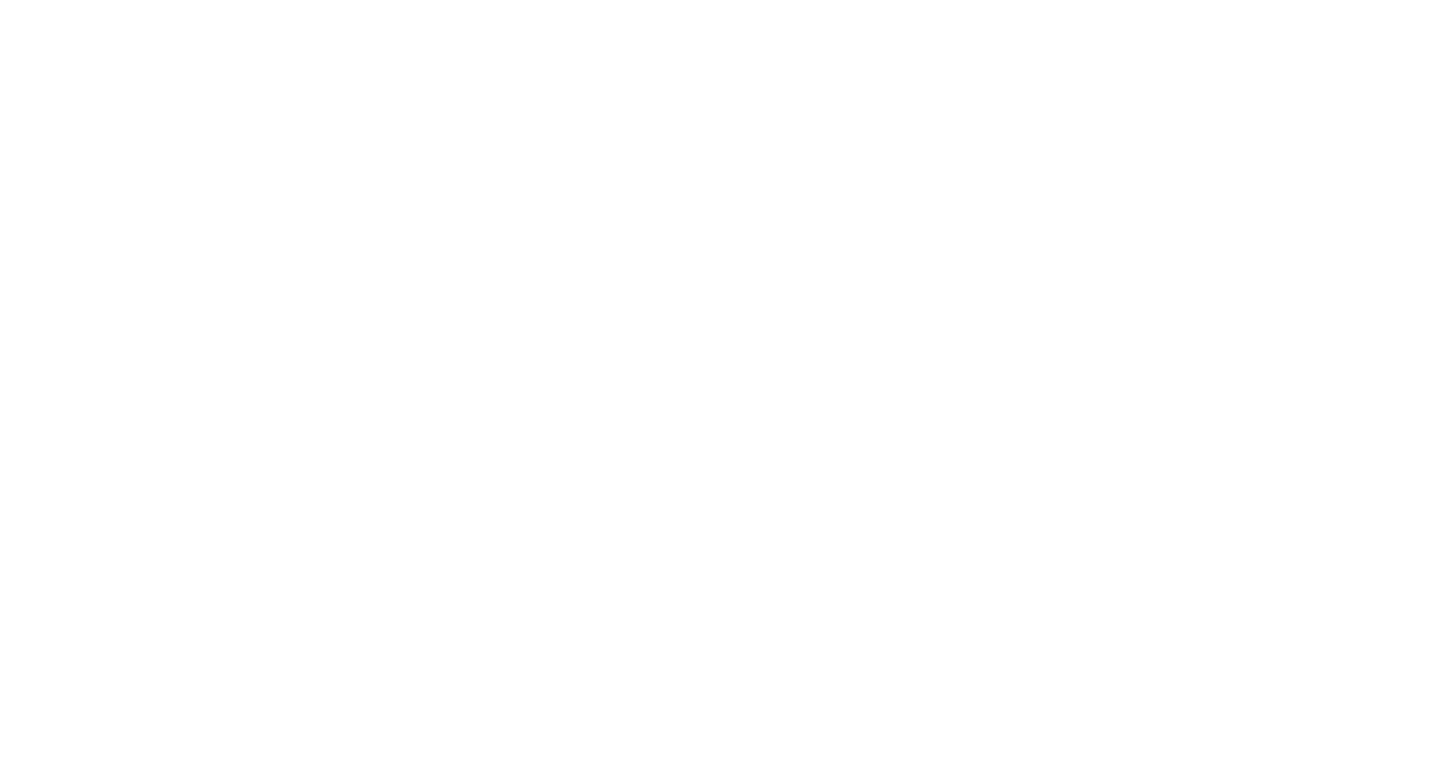 scroll, scrollTop: 0, scrollLeft: 0, axis: both 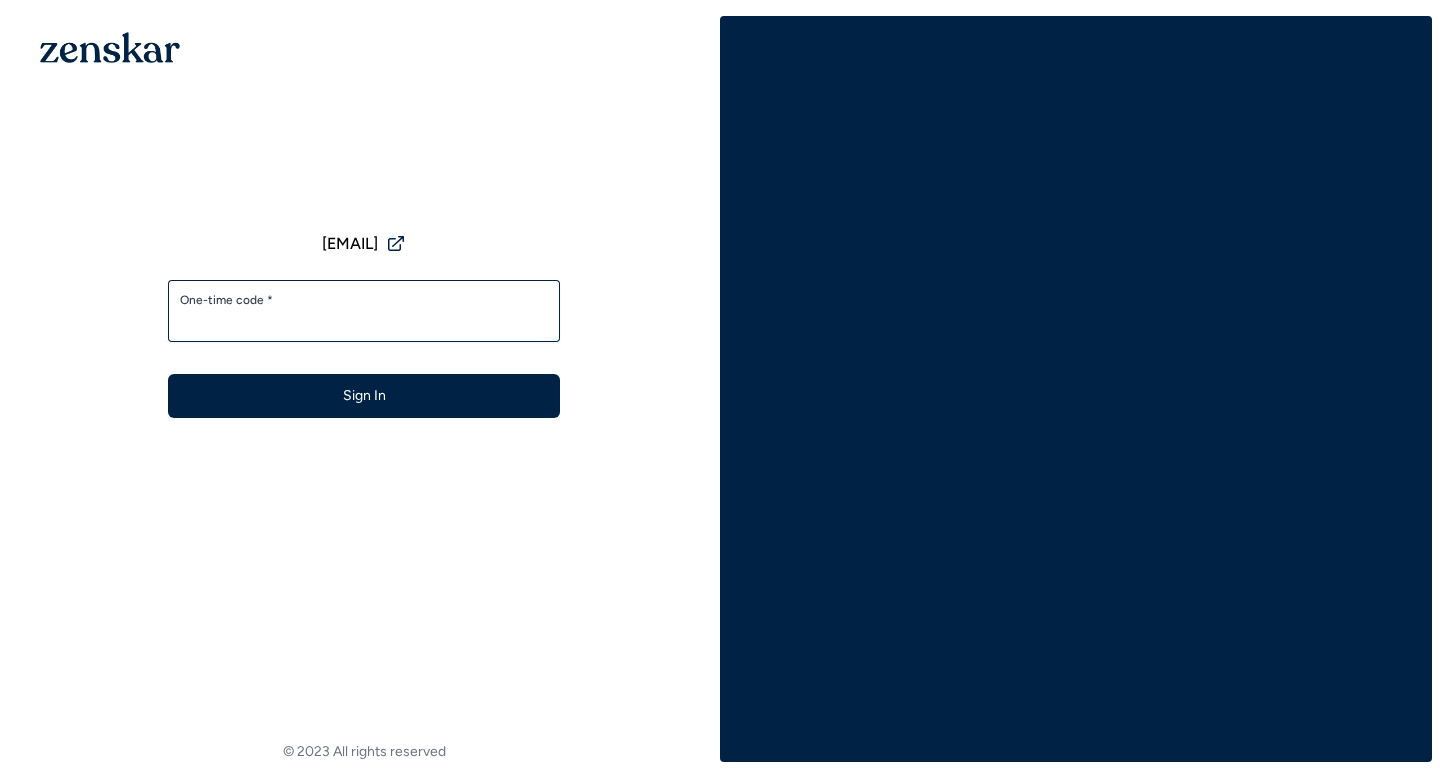 click on "One-time code *" at bounding box center (364, 320) 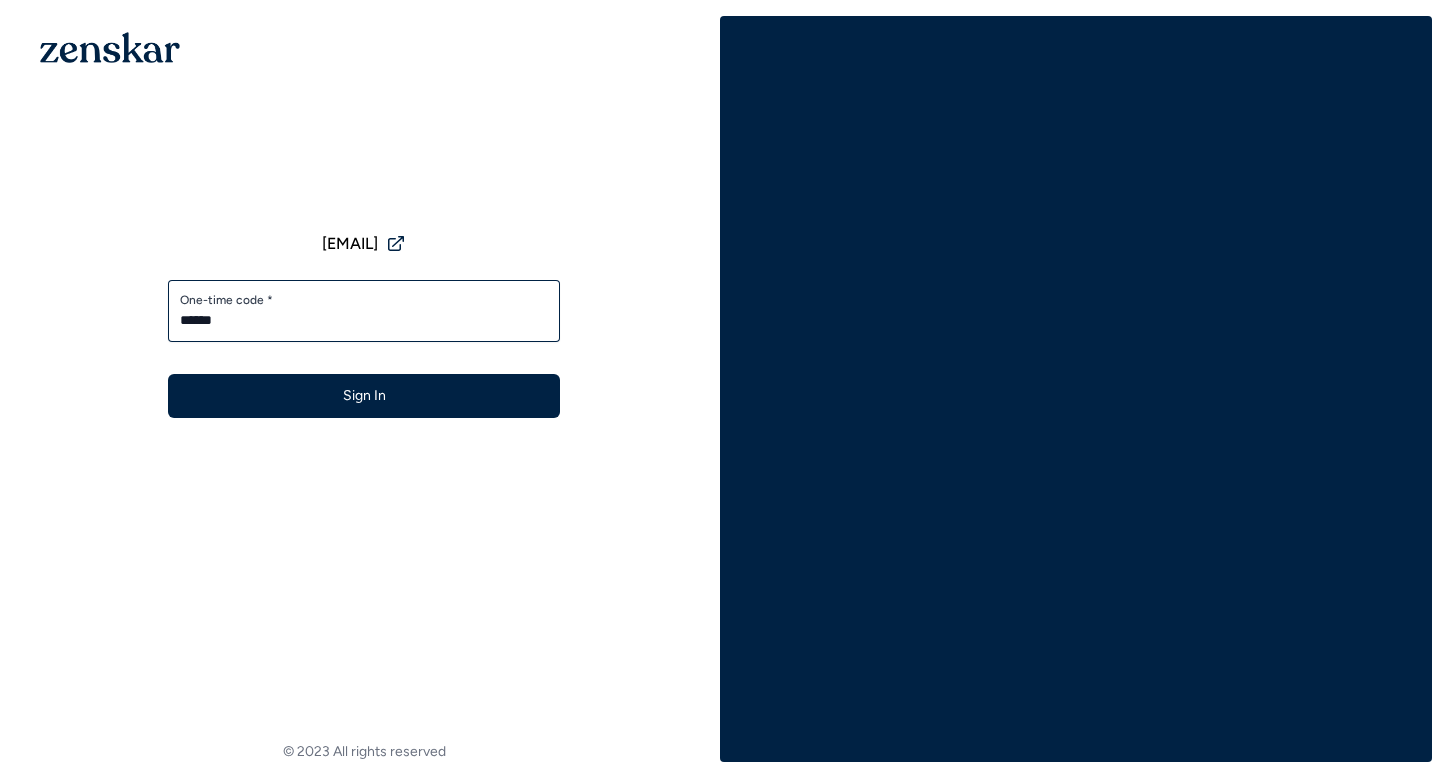 type on "******" 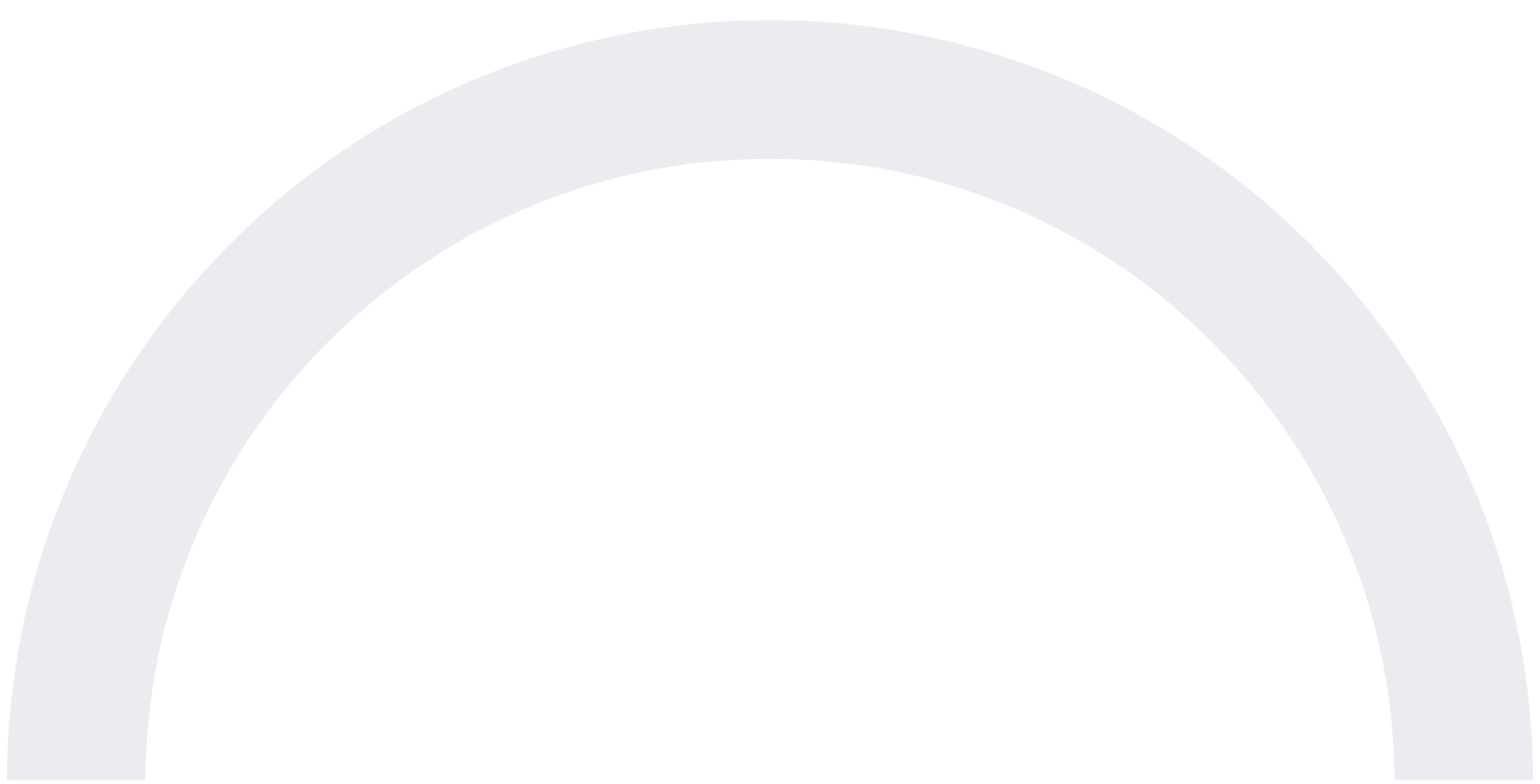 scroll, scrollTop: 0, scrollLeft: 0, axis: both 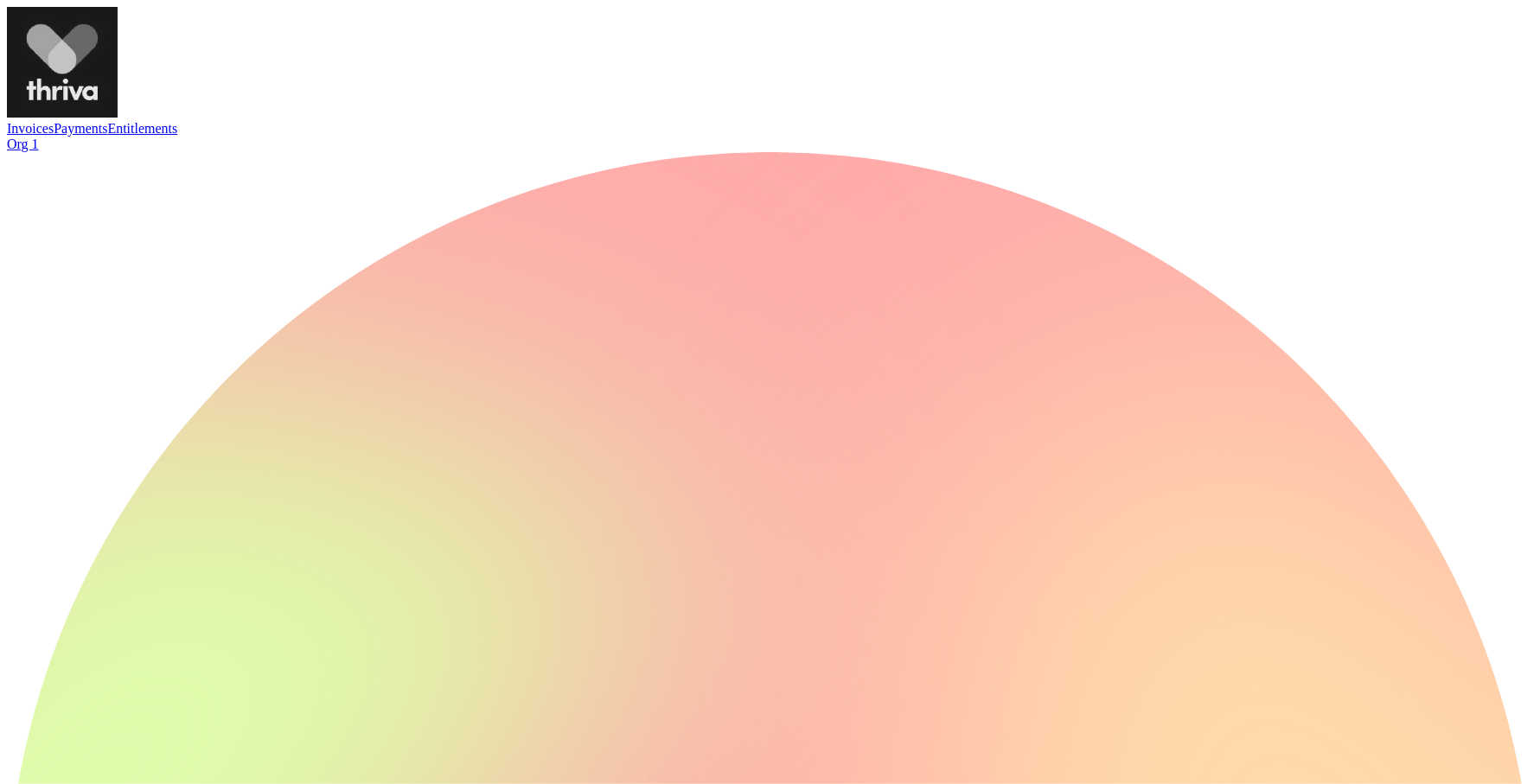 click on "Payments" at bounding box center (80, 128) 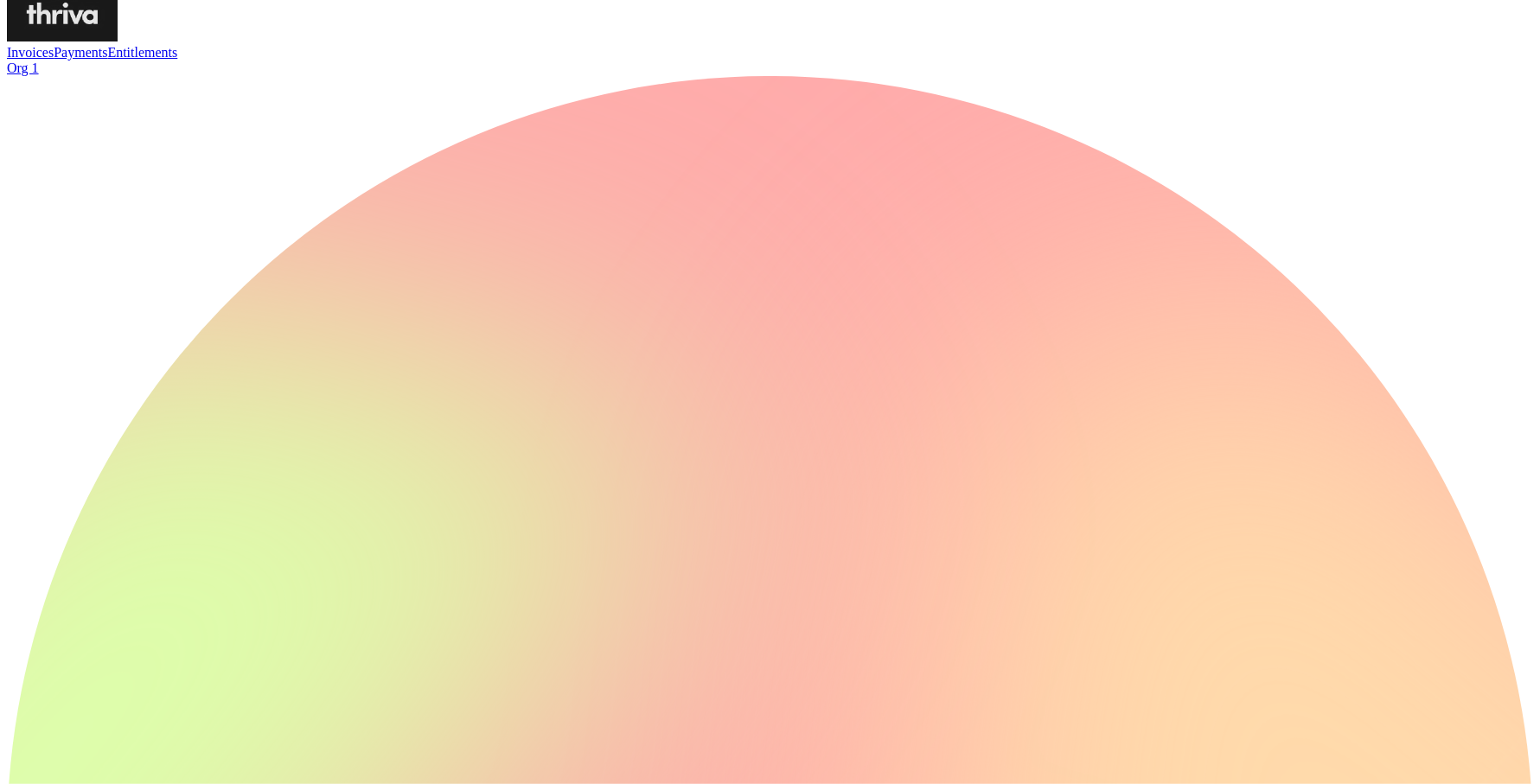 scroll, scrollTop: 0, scrollLeft: 0, axis: both 